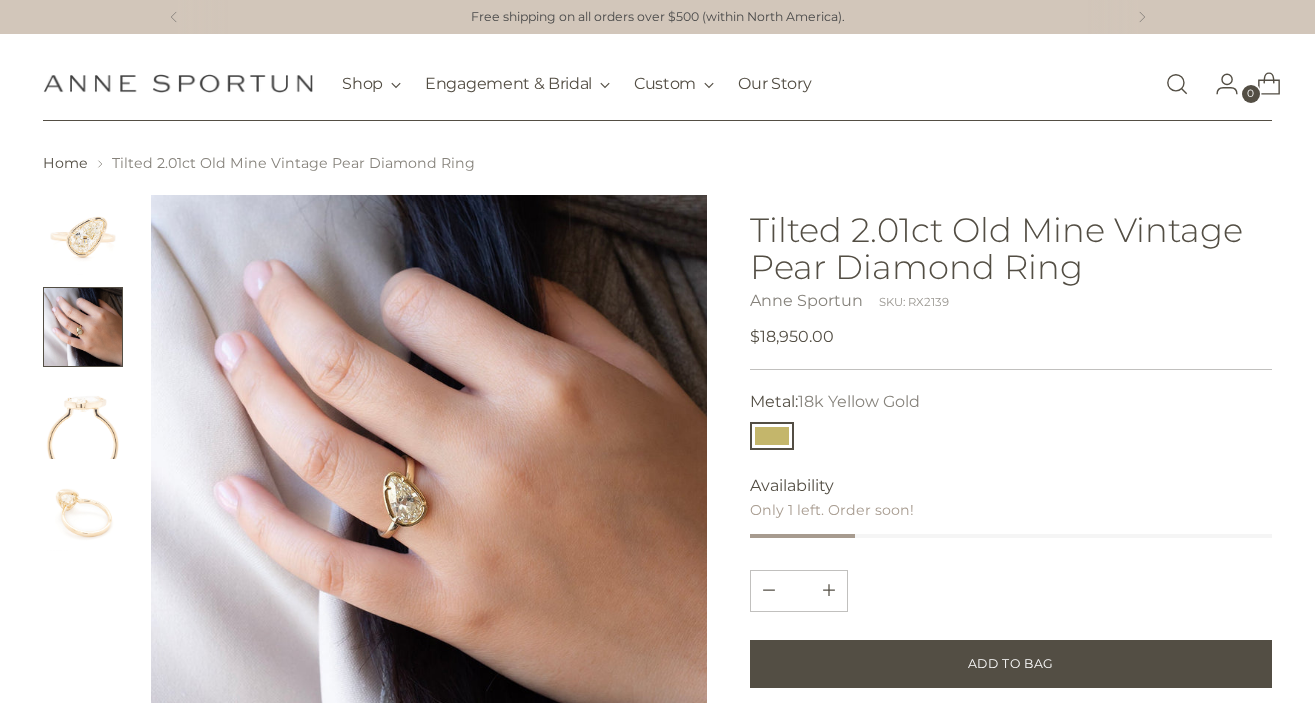 scroll, scrollTop: 14, scrollLeft: 0, axis: vertical 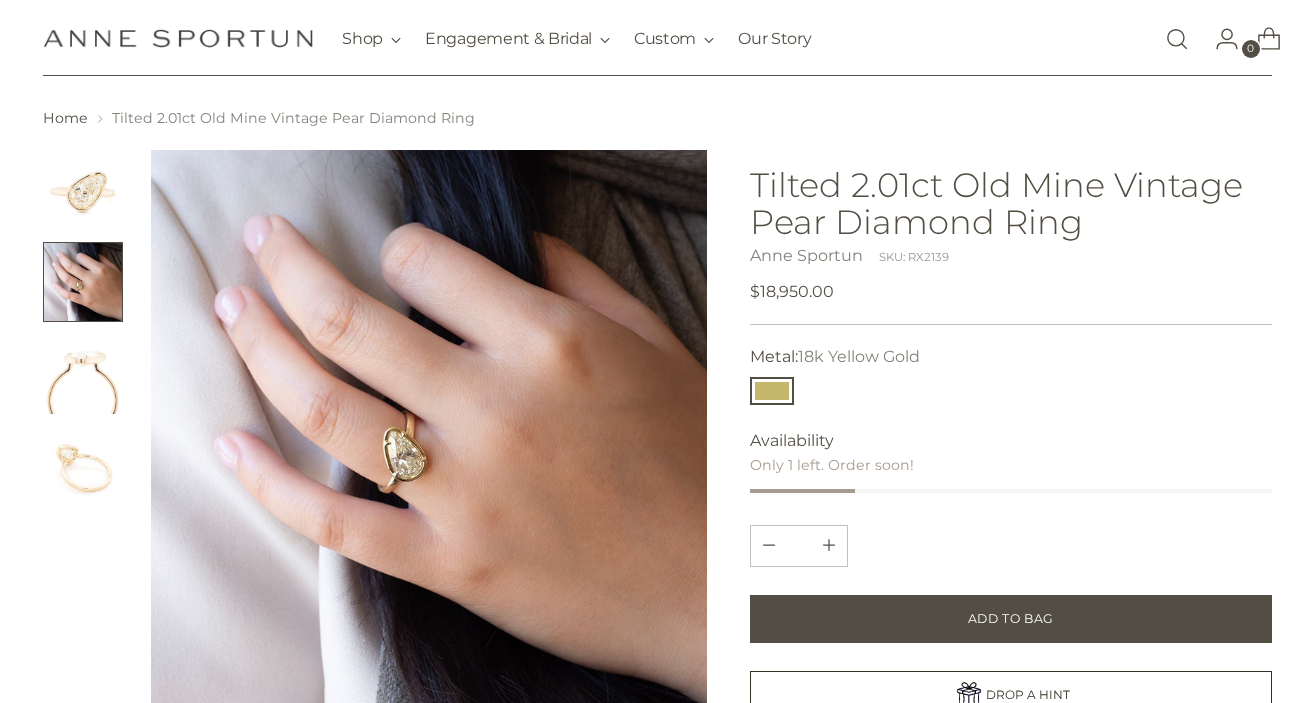 click at bounding box center [83, 282] 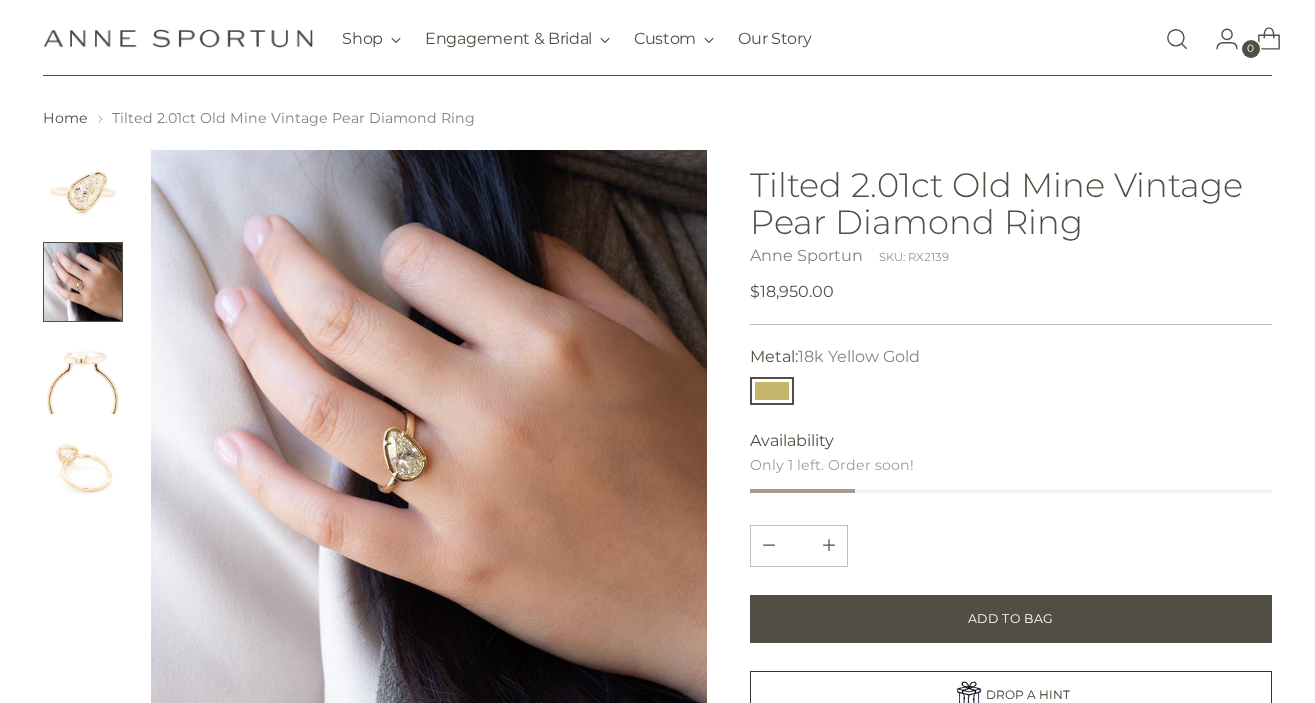 click at bounding box center (83, 328) 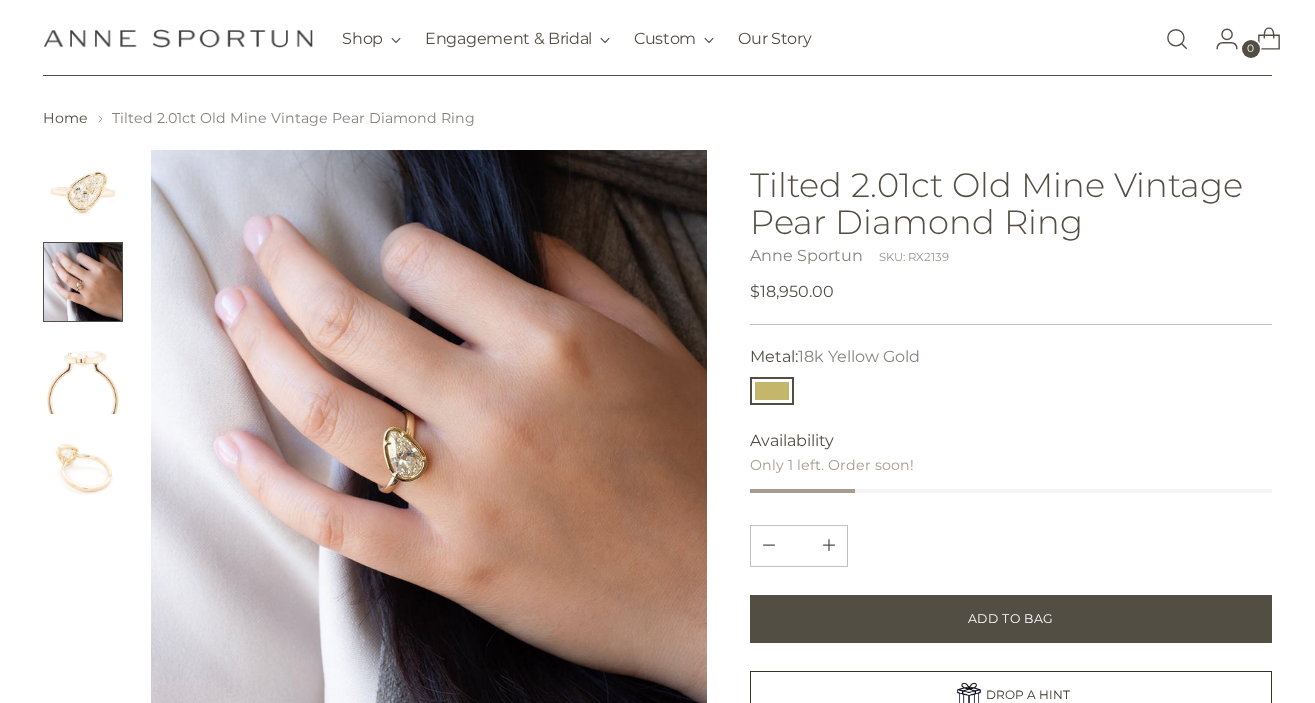 click at bounding box center (83, 374) 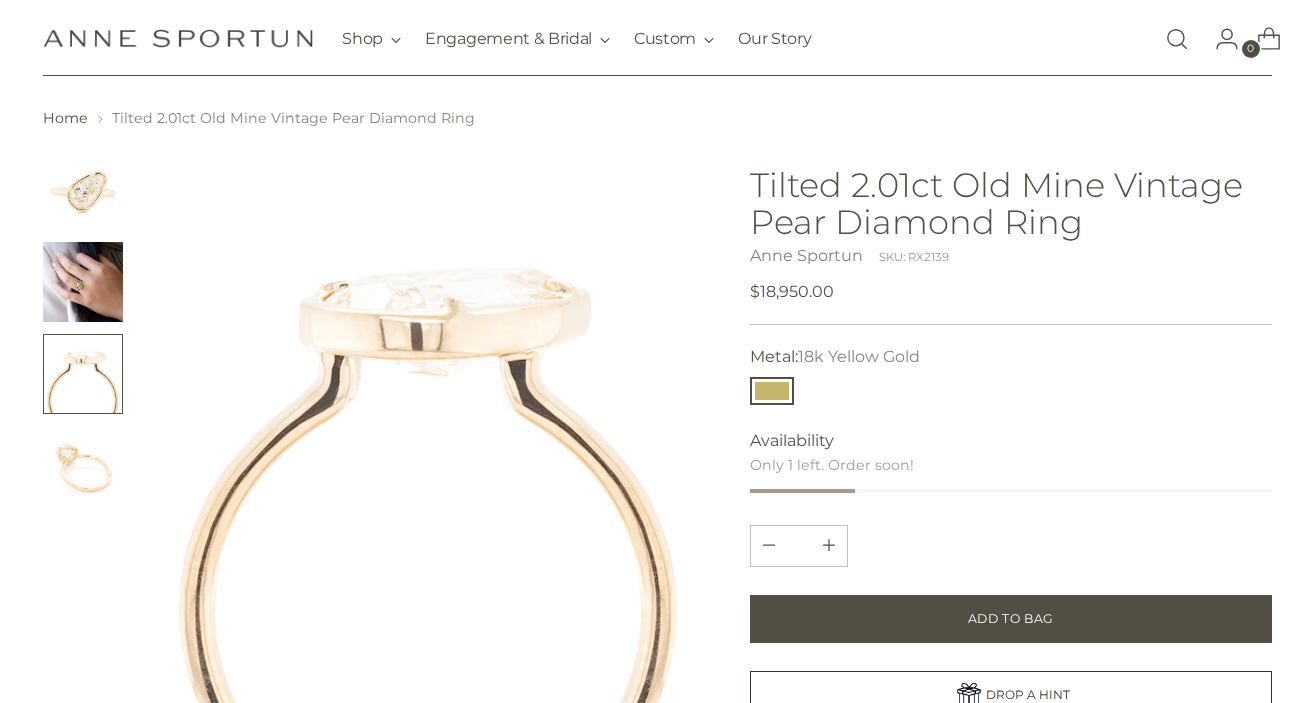 click at bounding box center (83, 466) 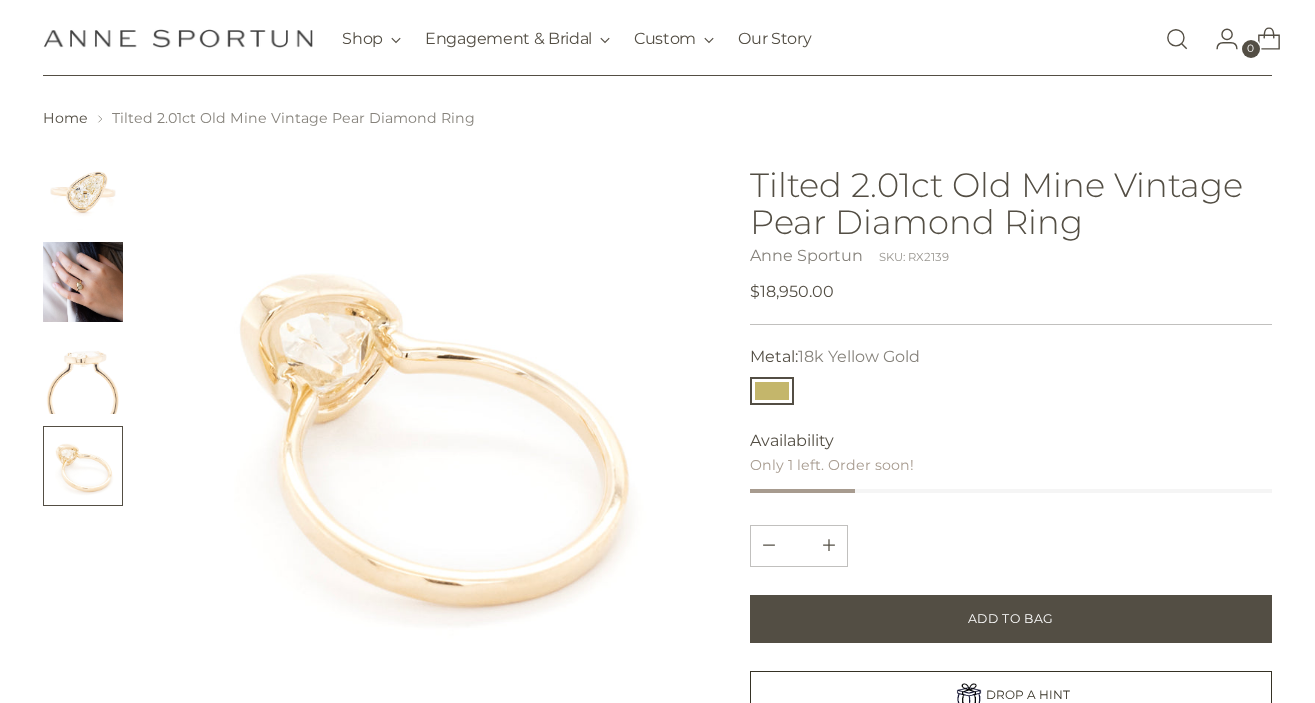click at bounding box center [83, 374] 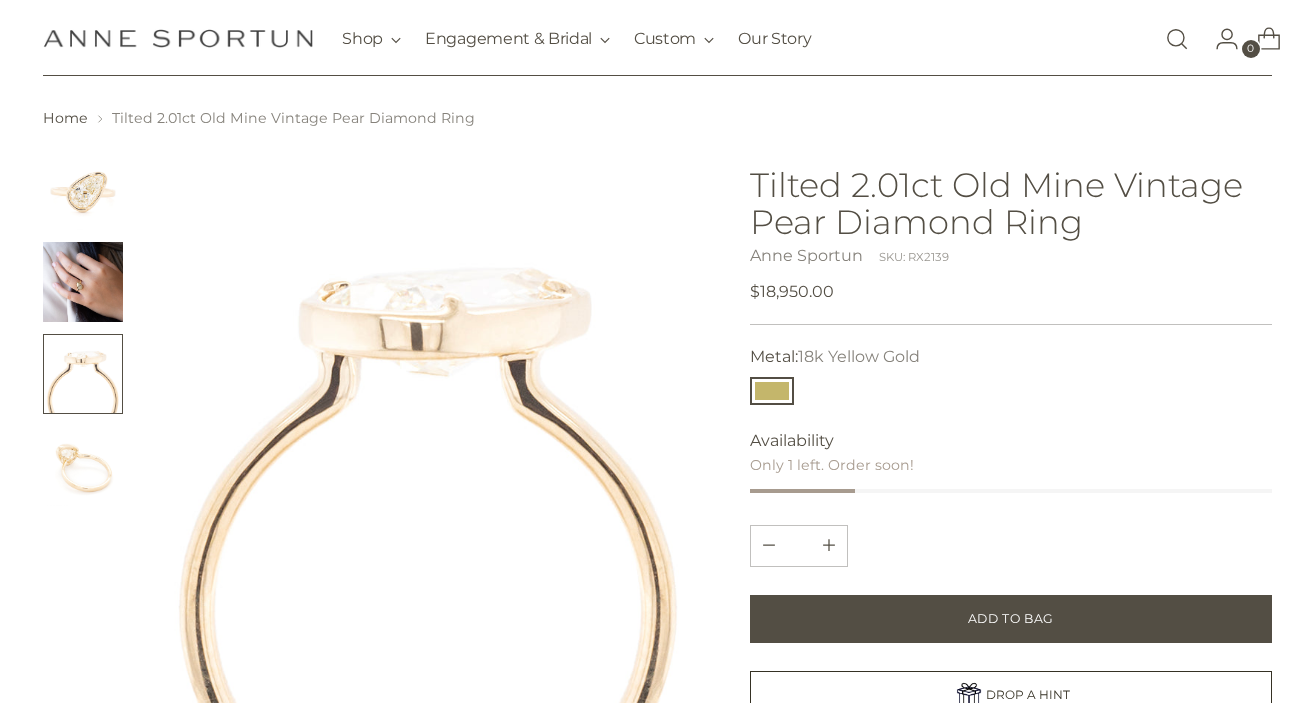 click at bounding box center [83, 282] 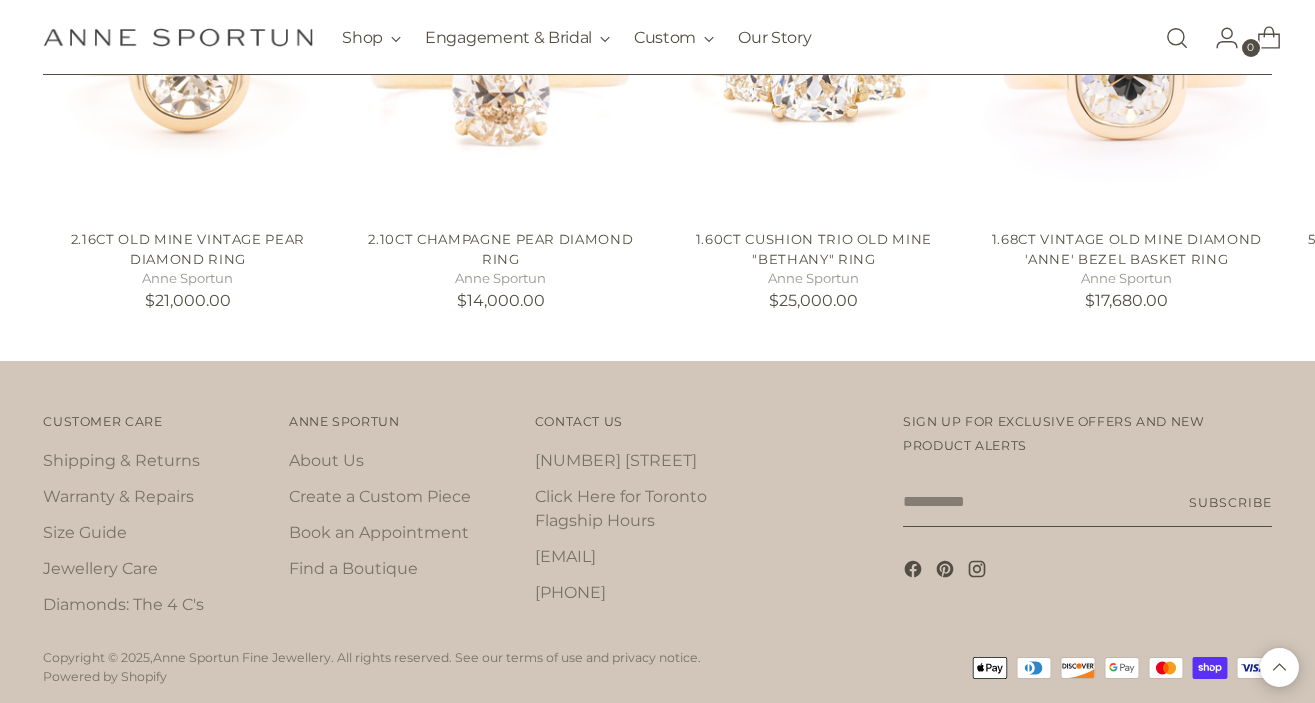 scroll, scrollTop: 1393, scrollLeft: 0, axis: vertical 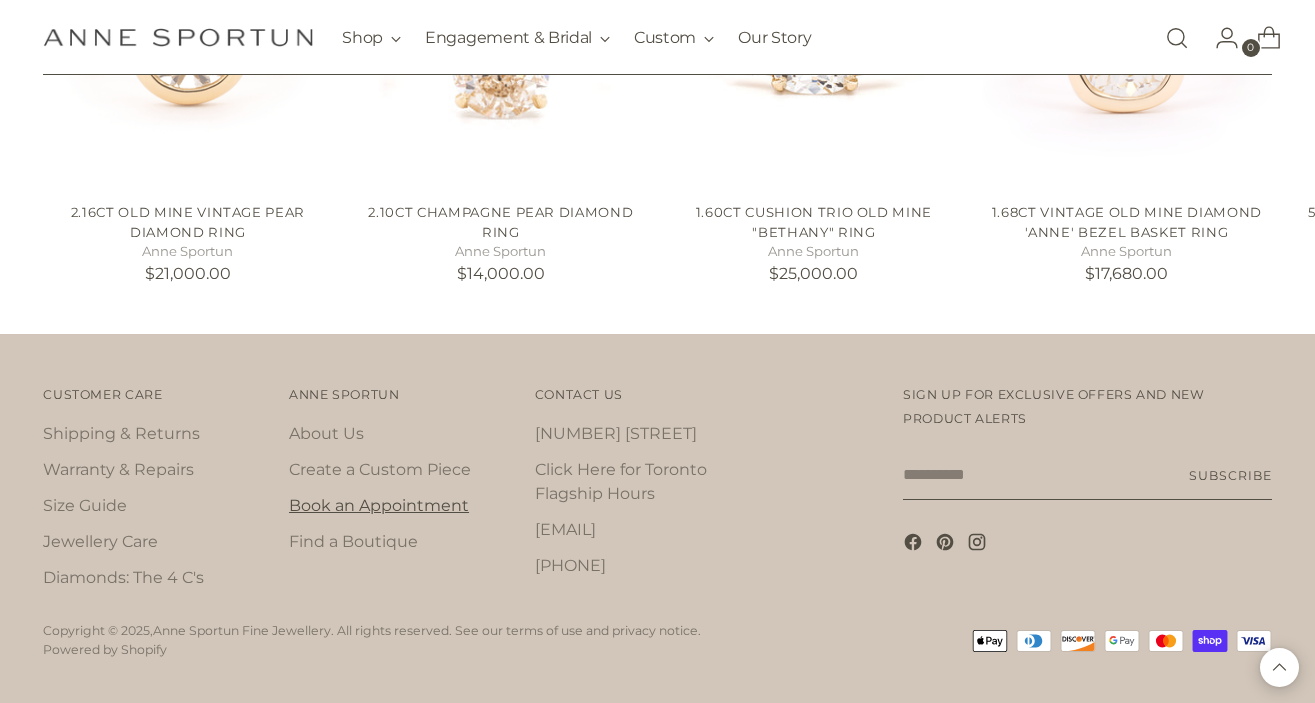 click on "Book an Appointment" at bounding box center (379, 505) 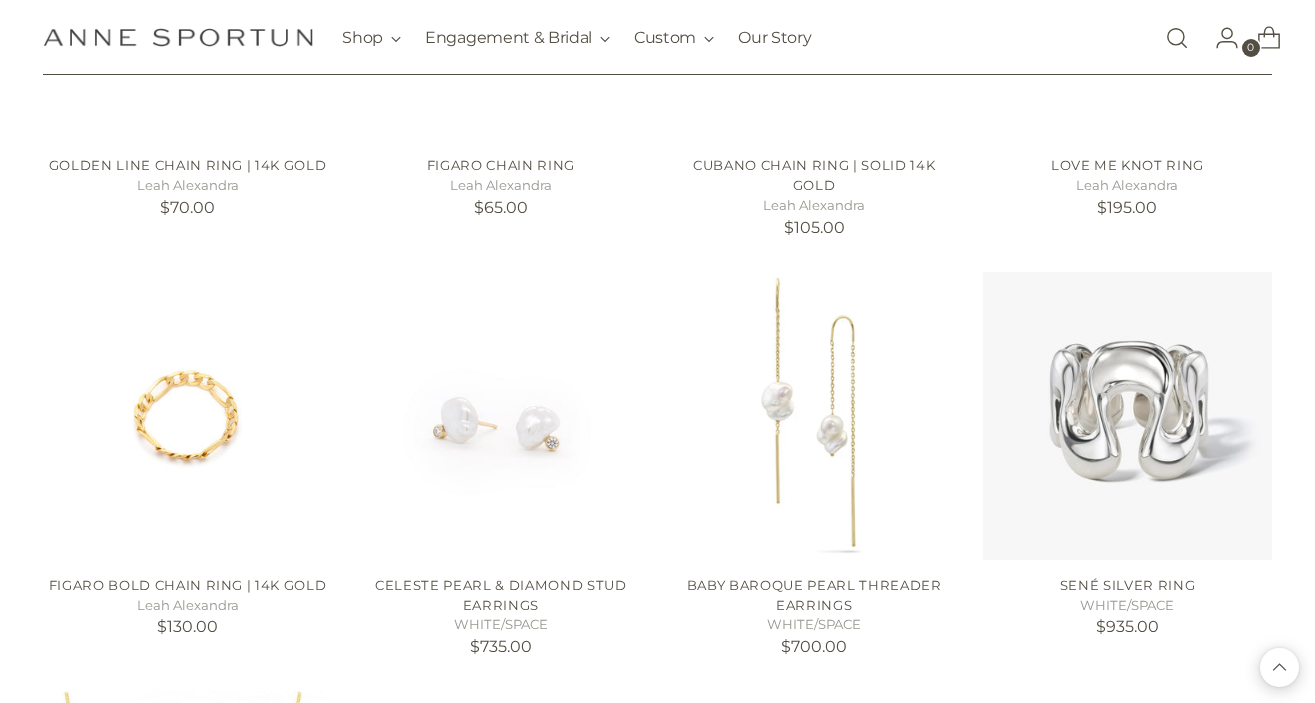 scroll, scrollTop: 18100, scrollLeft: 0, axis: vertical 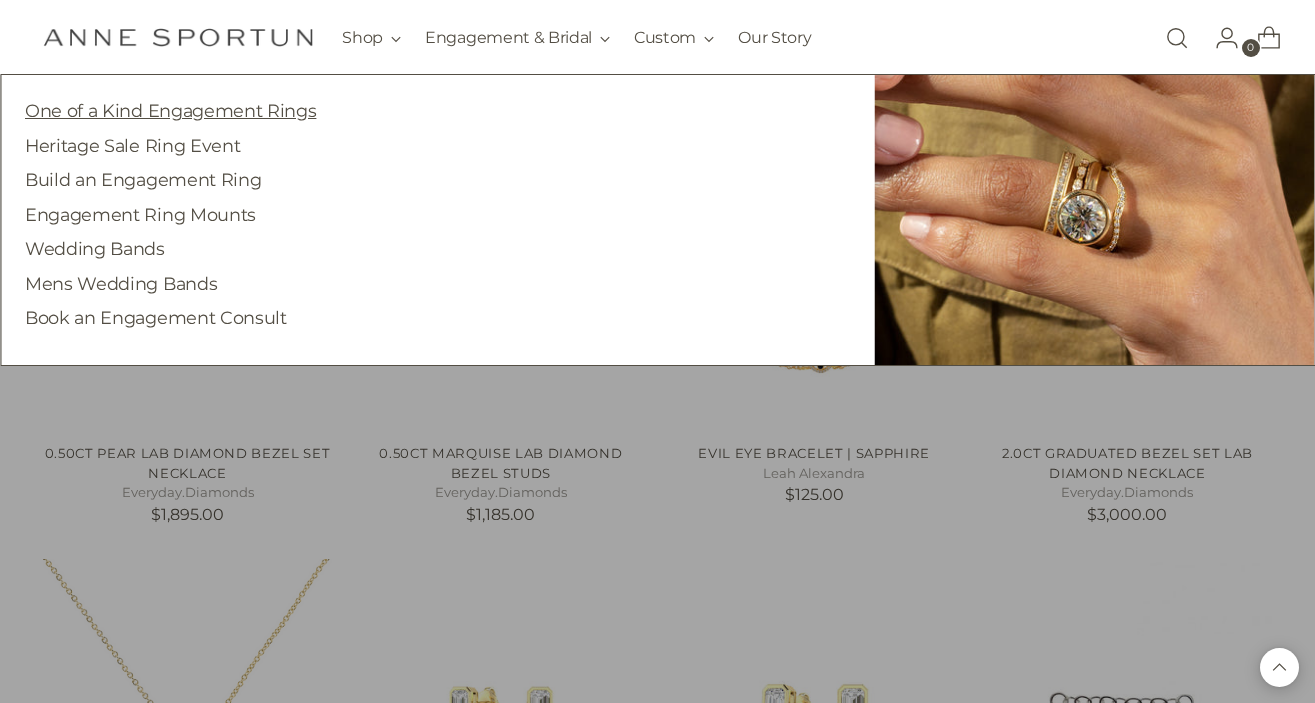 click on "One of a Kind Engagement Rings" at bounding box center (170, 110) 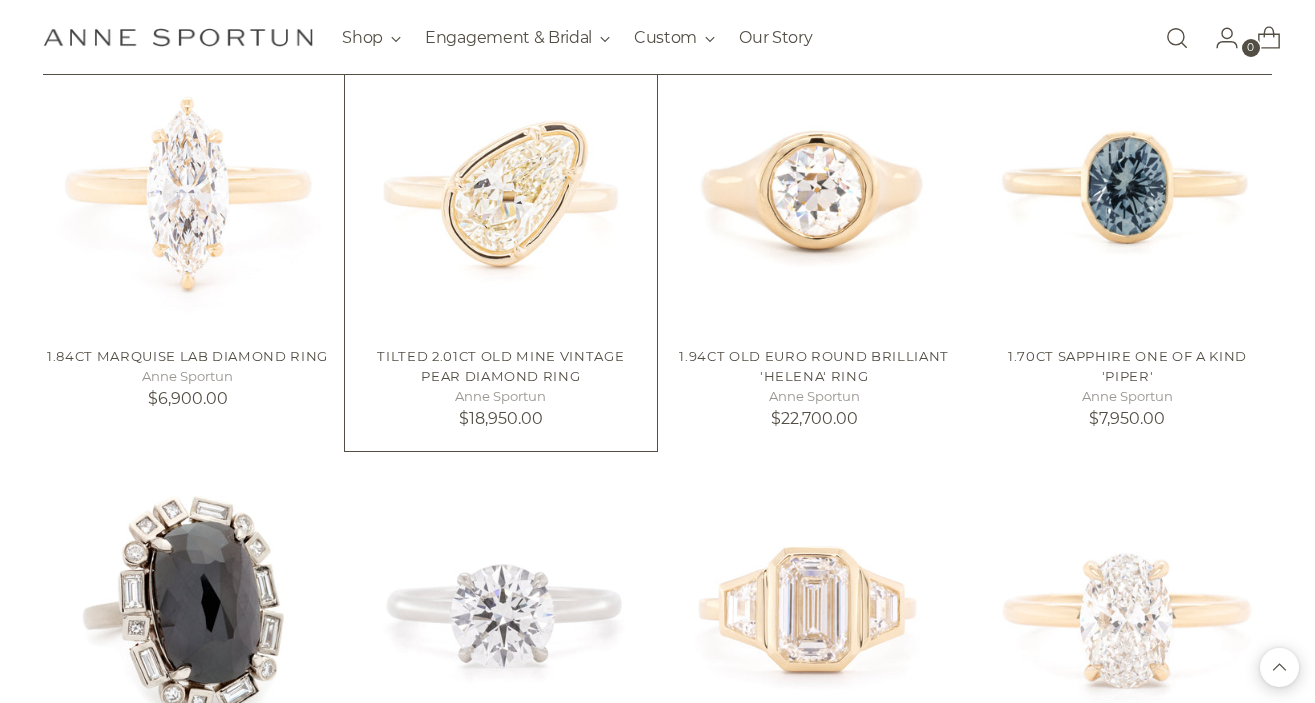 scroll, scrollTop: 1692, scrollLeft: 0, axis: vertical 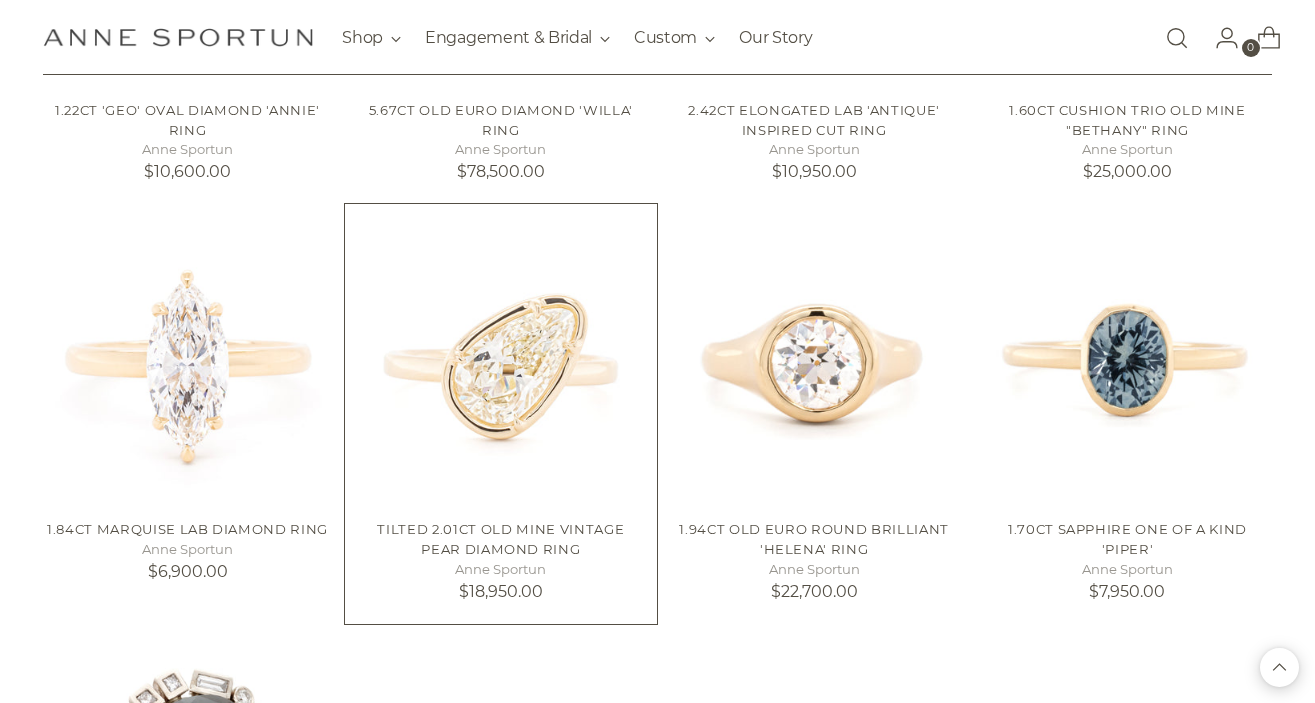 click at bounding box center [0, 0] 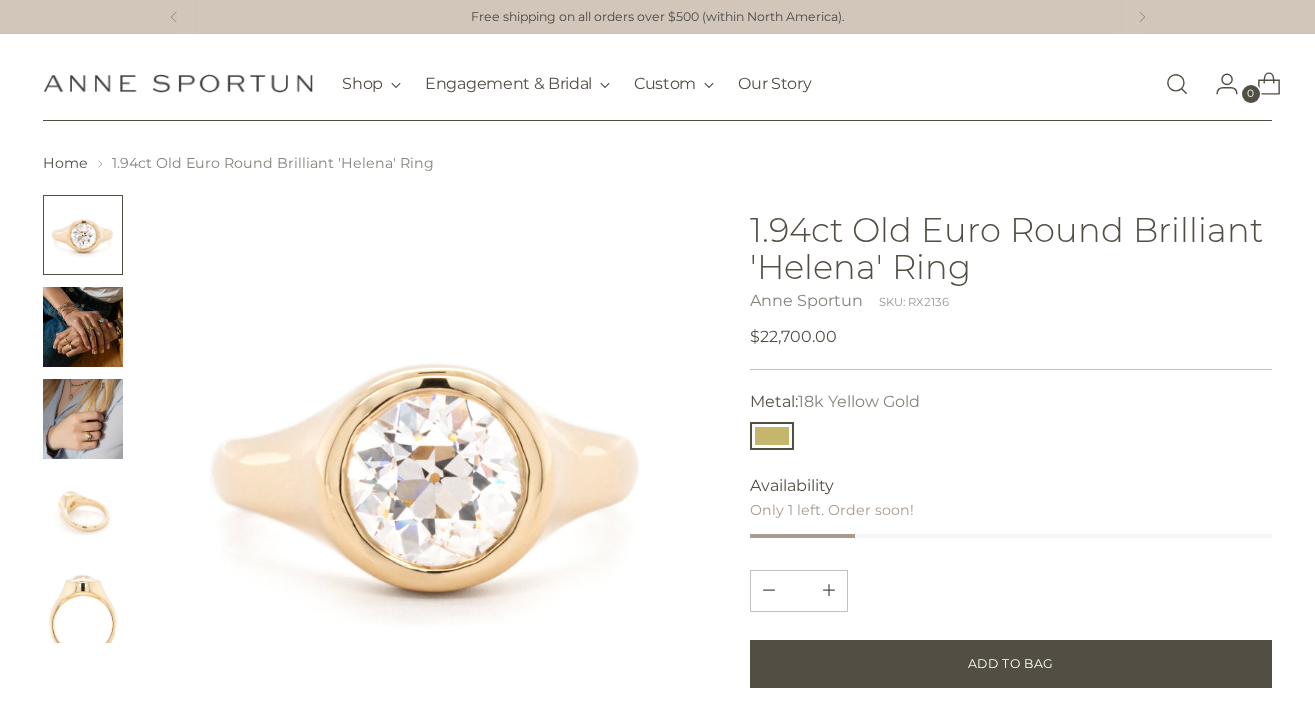 scroll, scrollTop: 0, scrollLeft: 0, axis: both 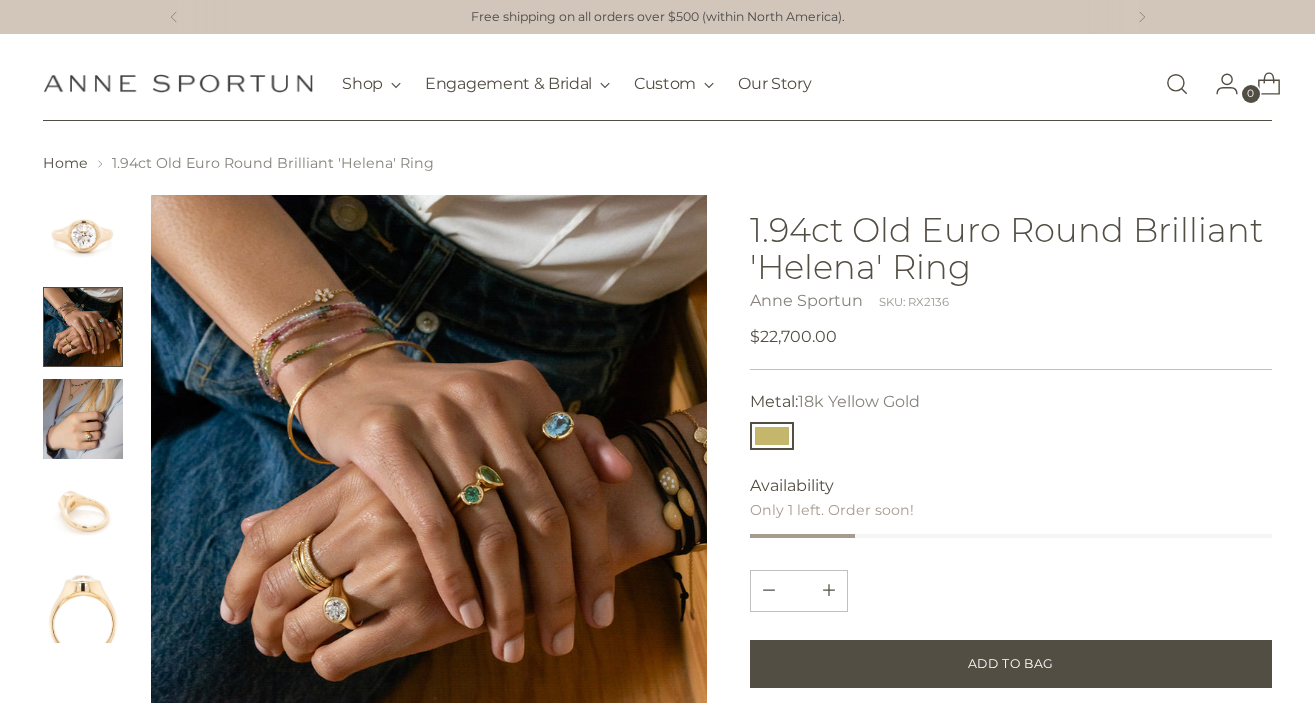 click at bounding box center (83, 419) 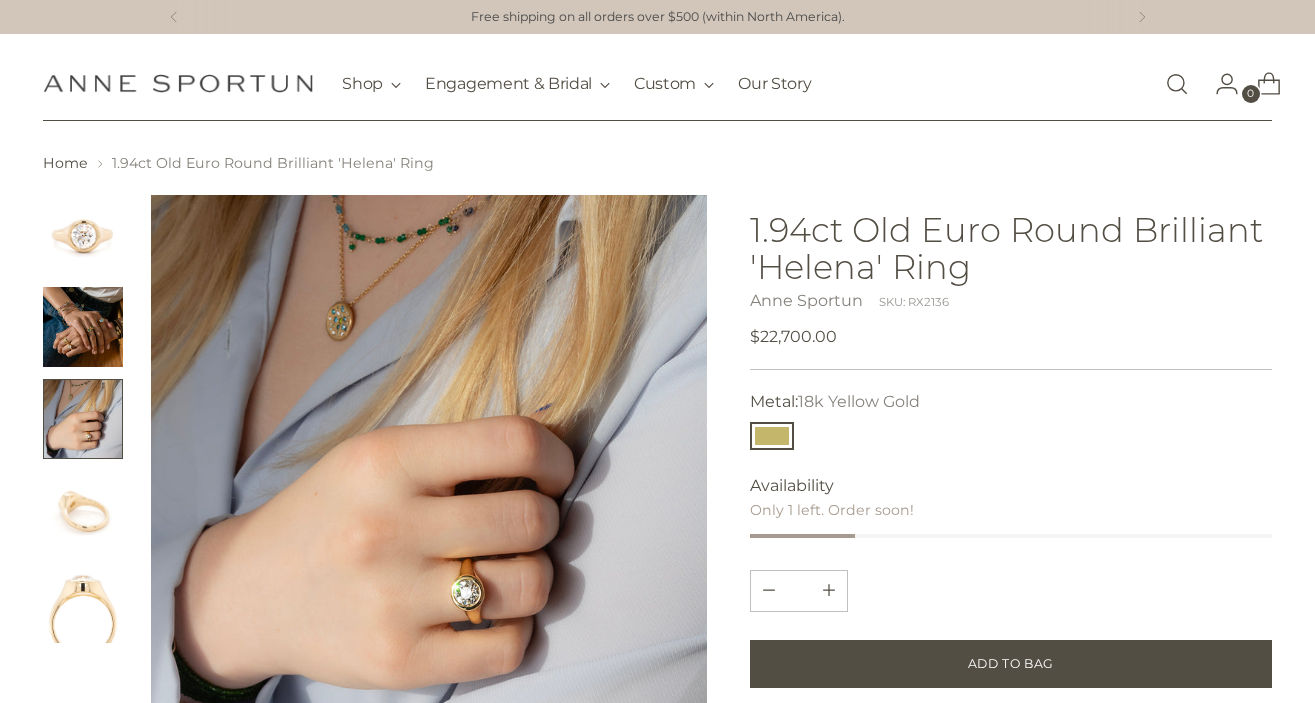click at bounding box center (83, 511) 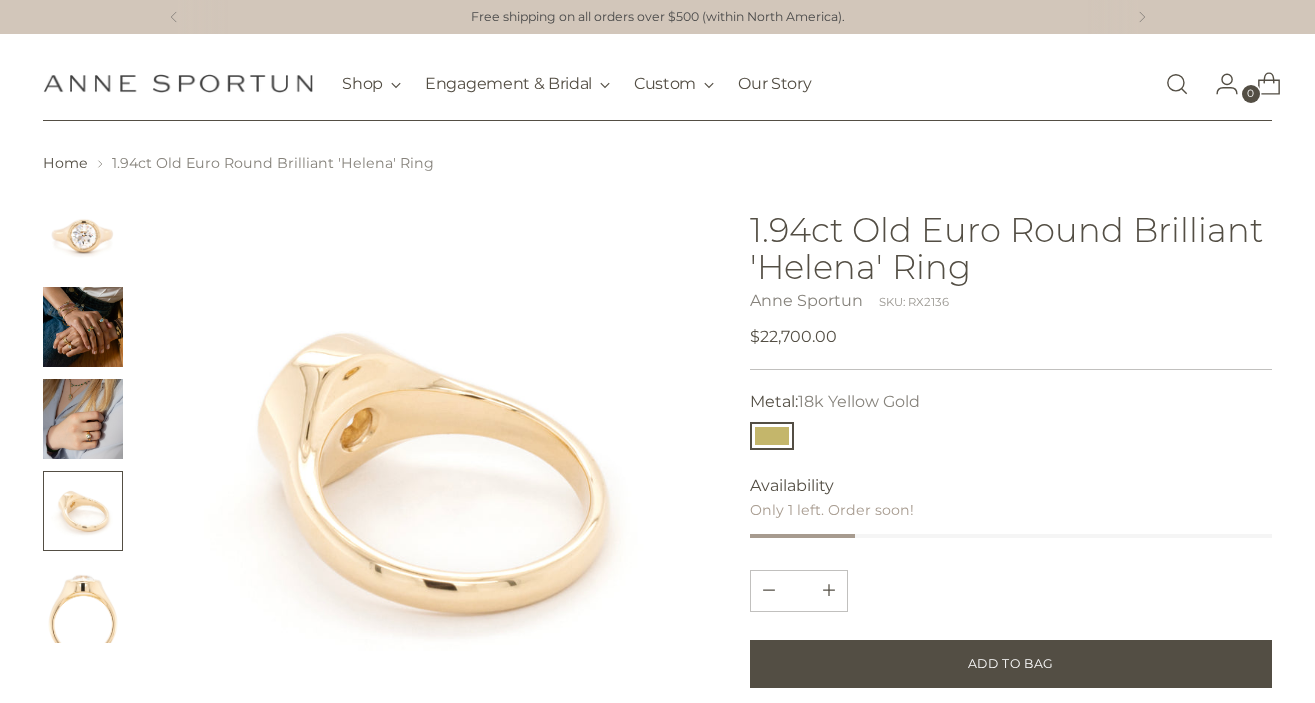 click at bounding box center (83, 603) 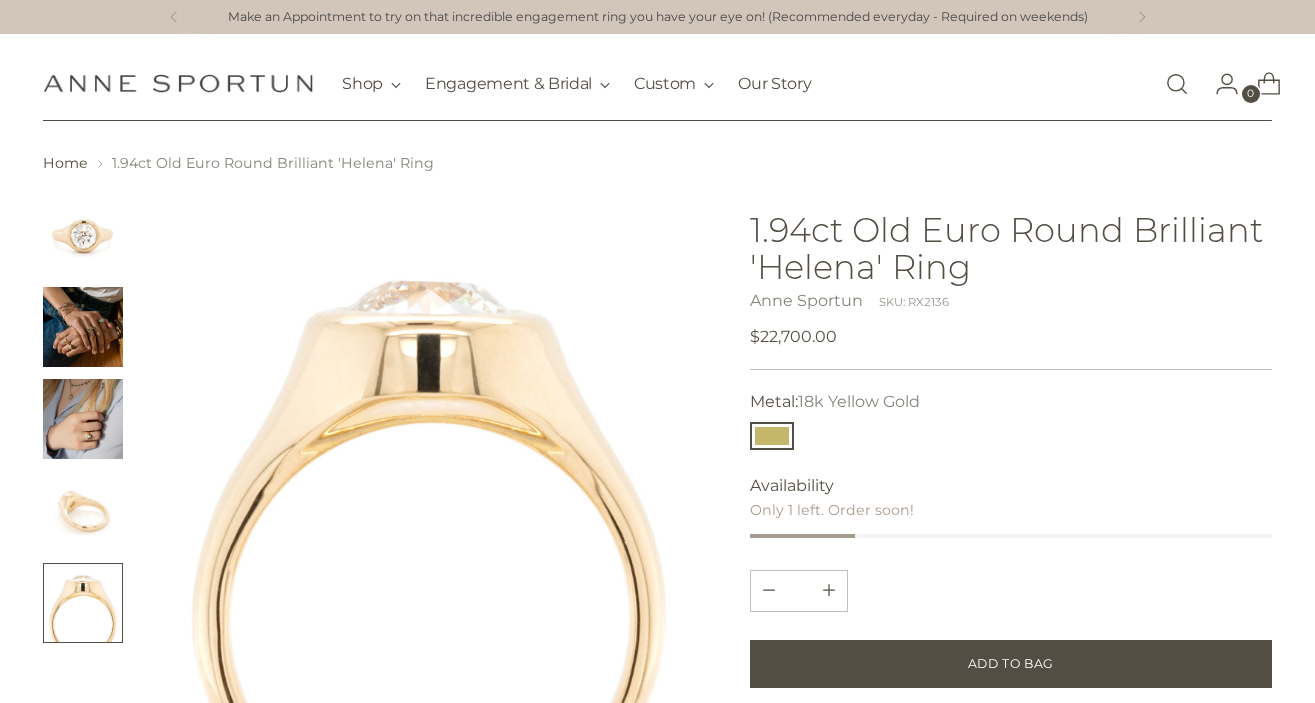 click at bounding box center (83, 511) 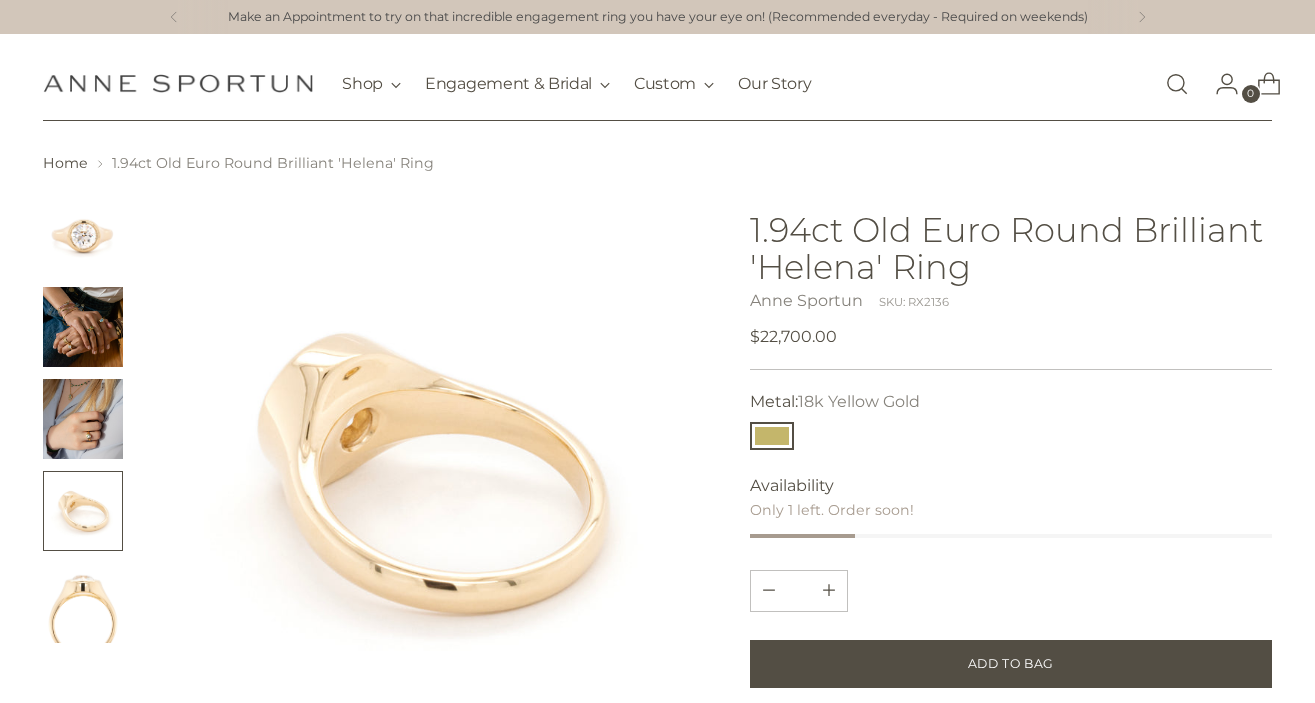 click at bounding box center (83, 419) 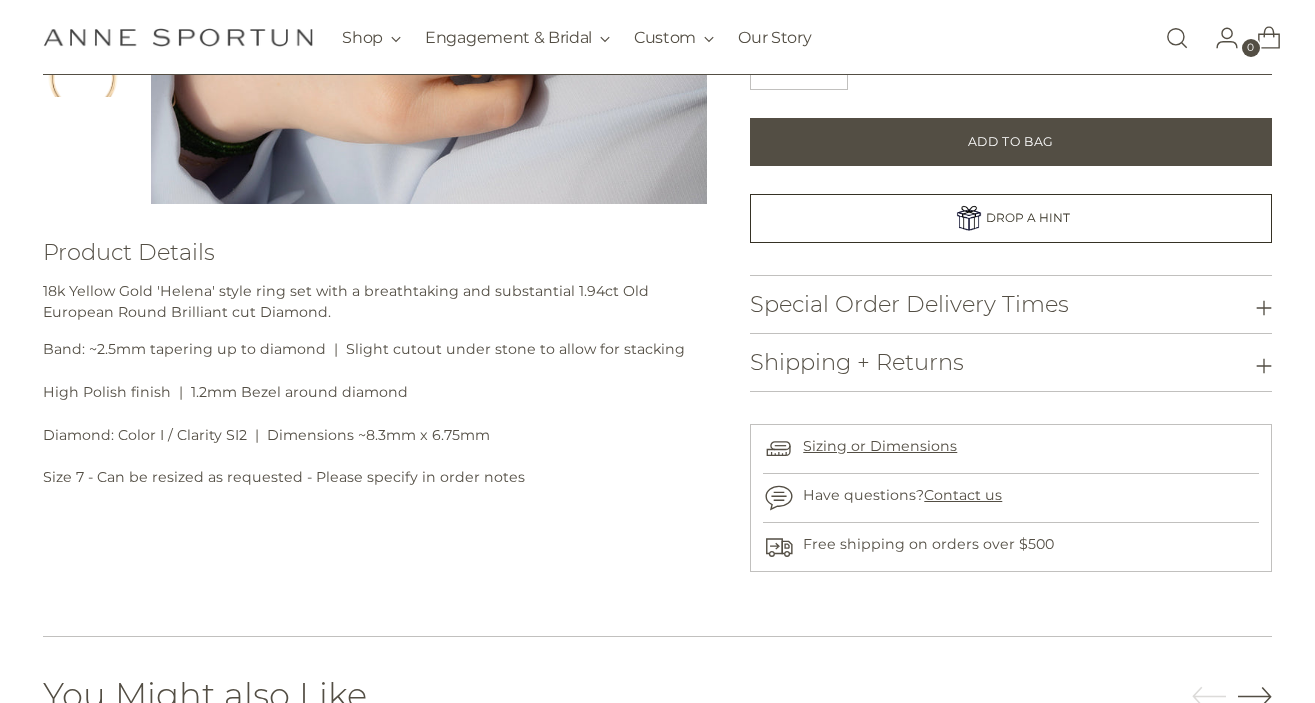 scroll, scrollTop: 544, scrollLeft: 0, axis: vertical 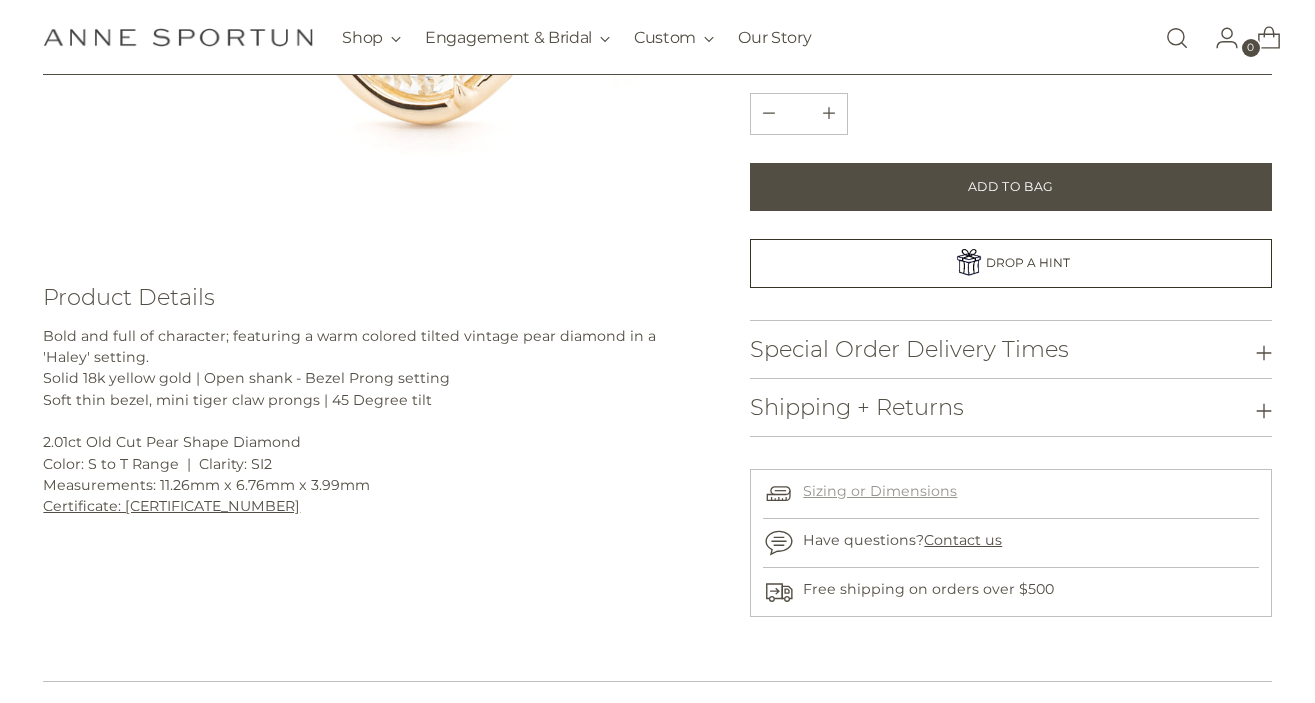 click on "Sizing or Dimensions" at bounding box center (880, 491) 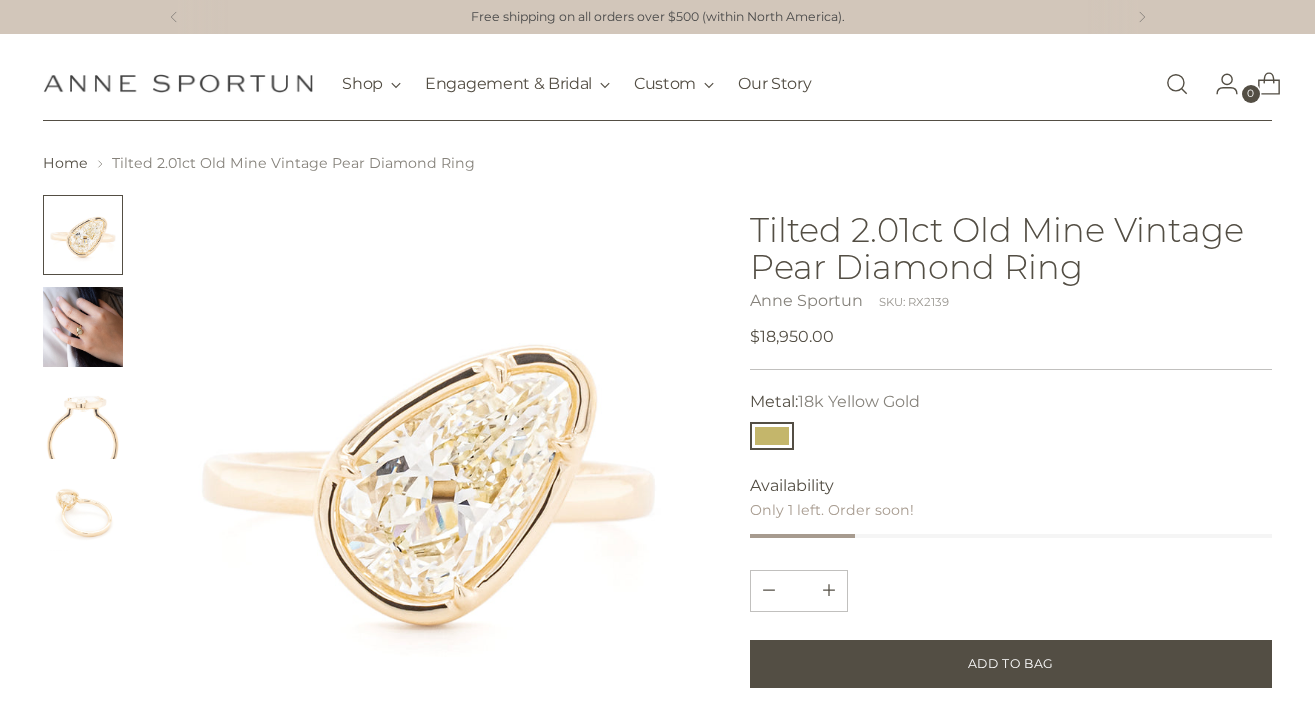 scroll, scrollTop: 0, scrollLeft: 0, axis: both 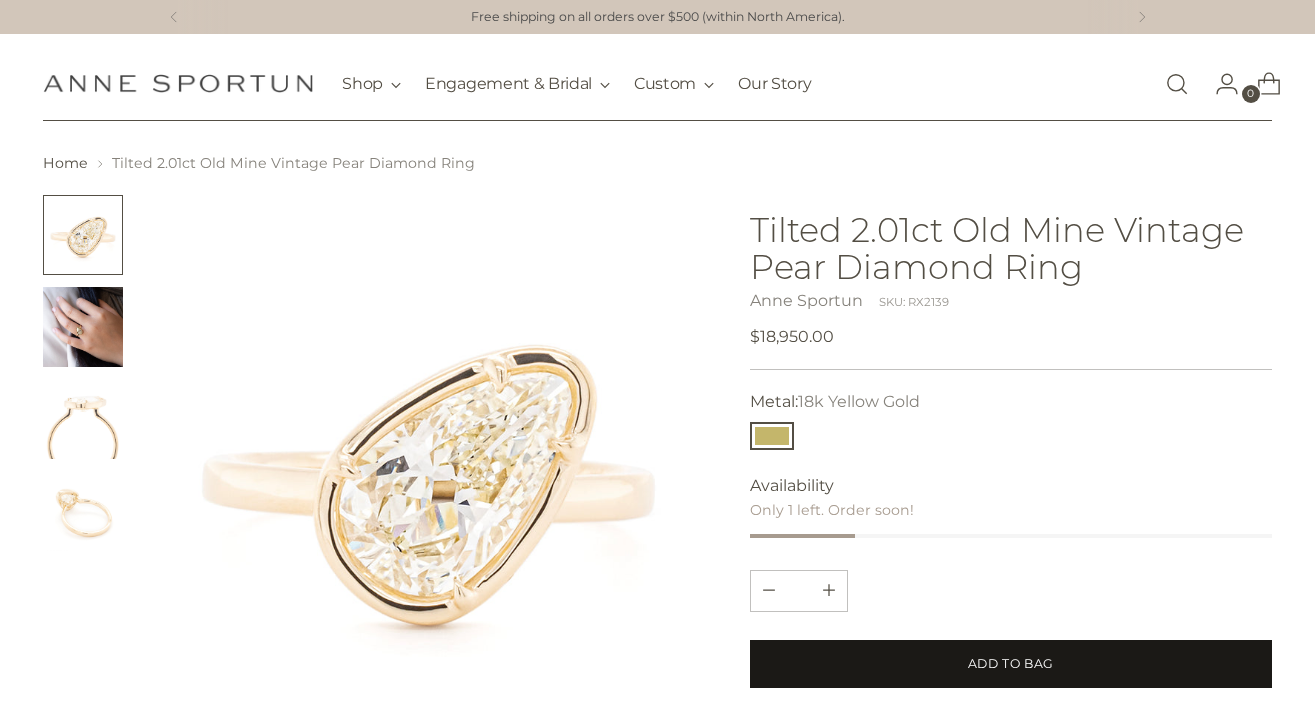 click on "Add to Bag" at bounding box center [1010, 664] 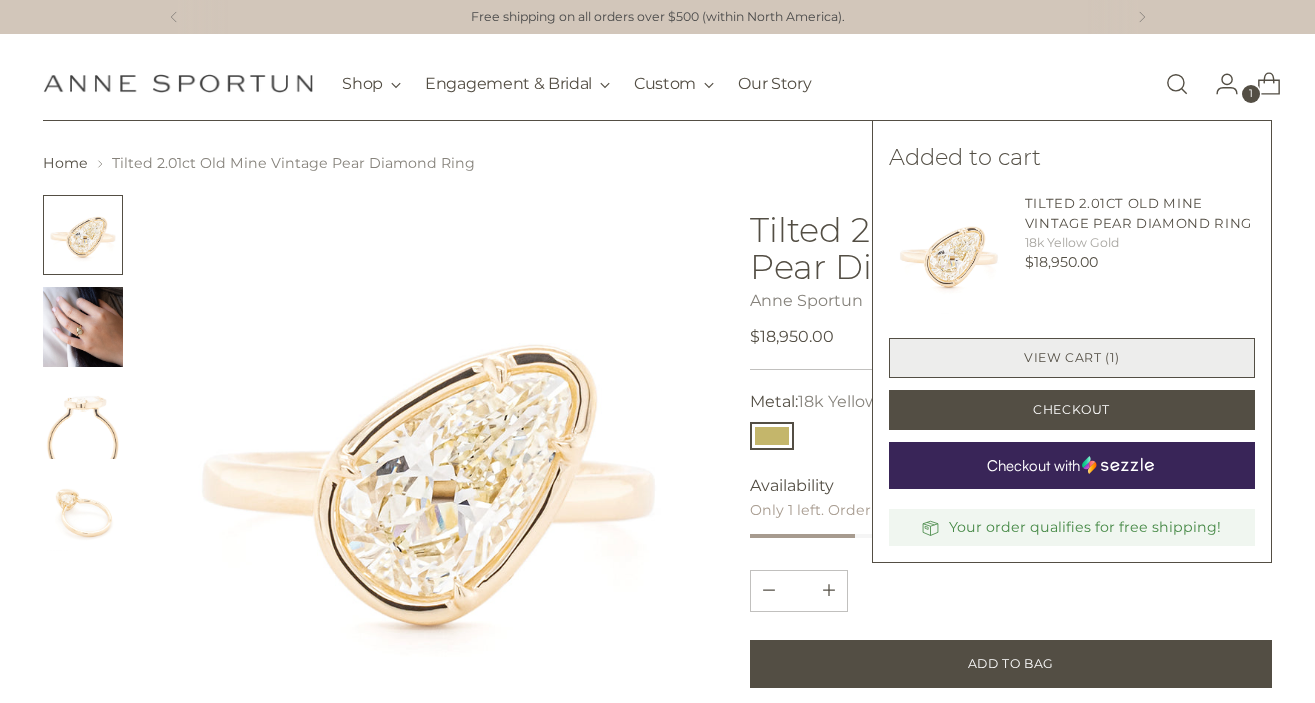 click on "View cart (1)" at bounding box center [1072, 358] 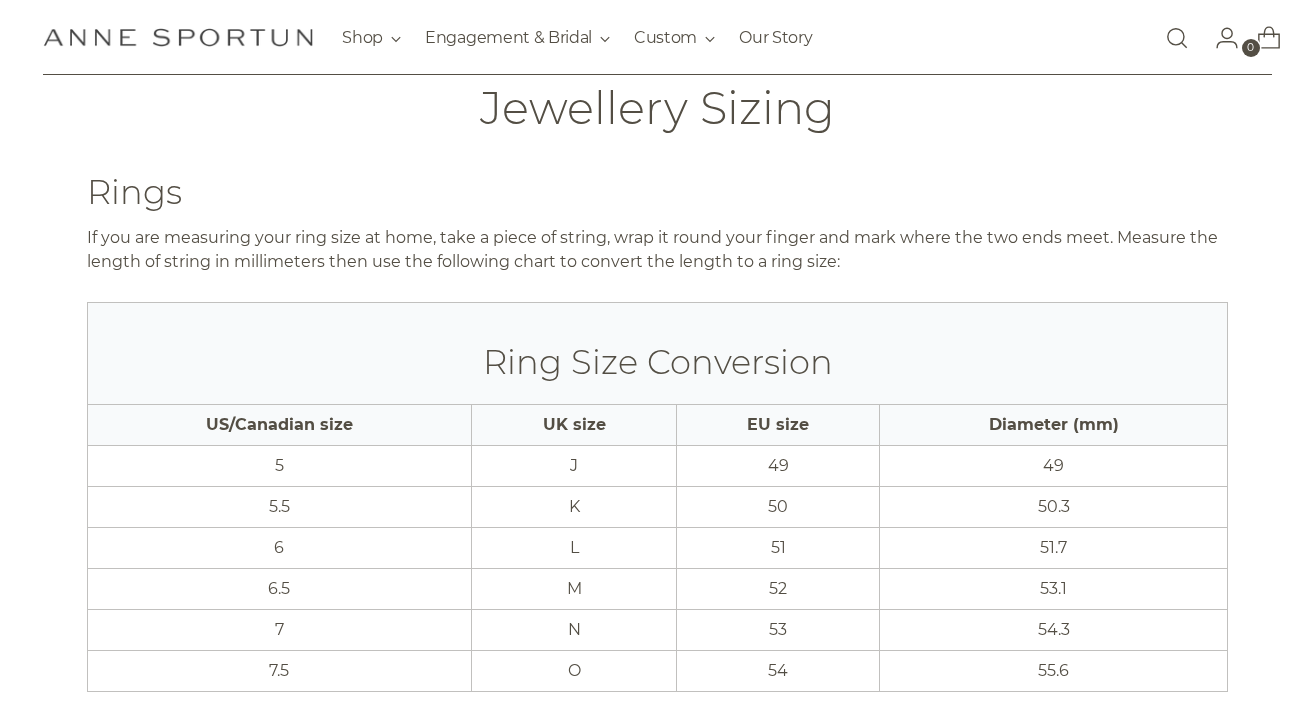 scroll, scrollTop: 109, scrollLeft: 0, axis: vertical 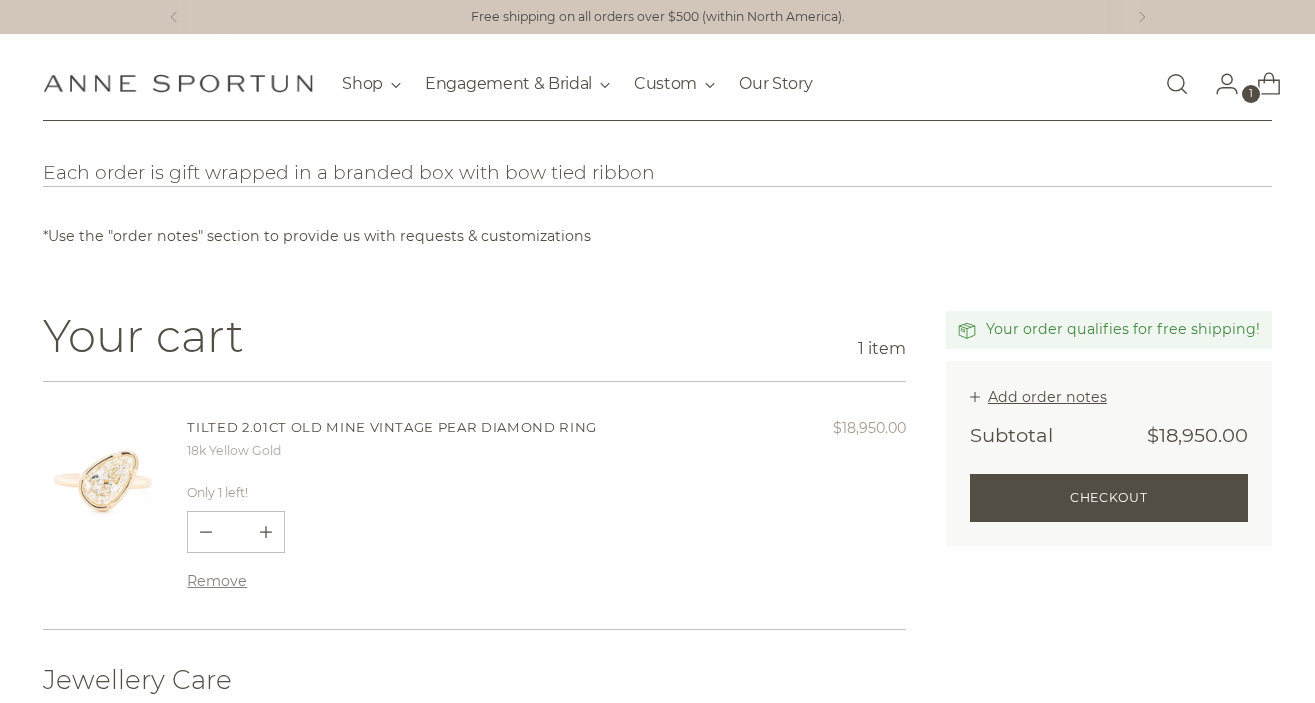 click on "Remove" at bounding box center [217, 581] 